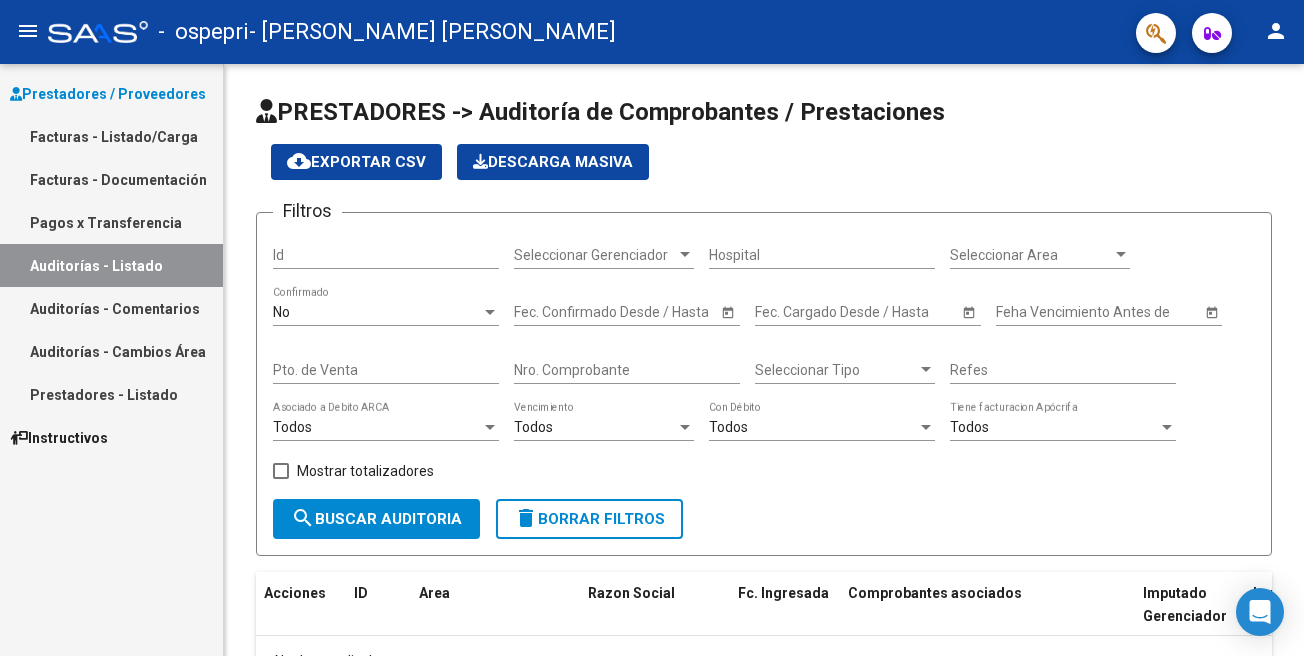 scroll, scrollTop: 0, scrollLeft: 0, axis: both 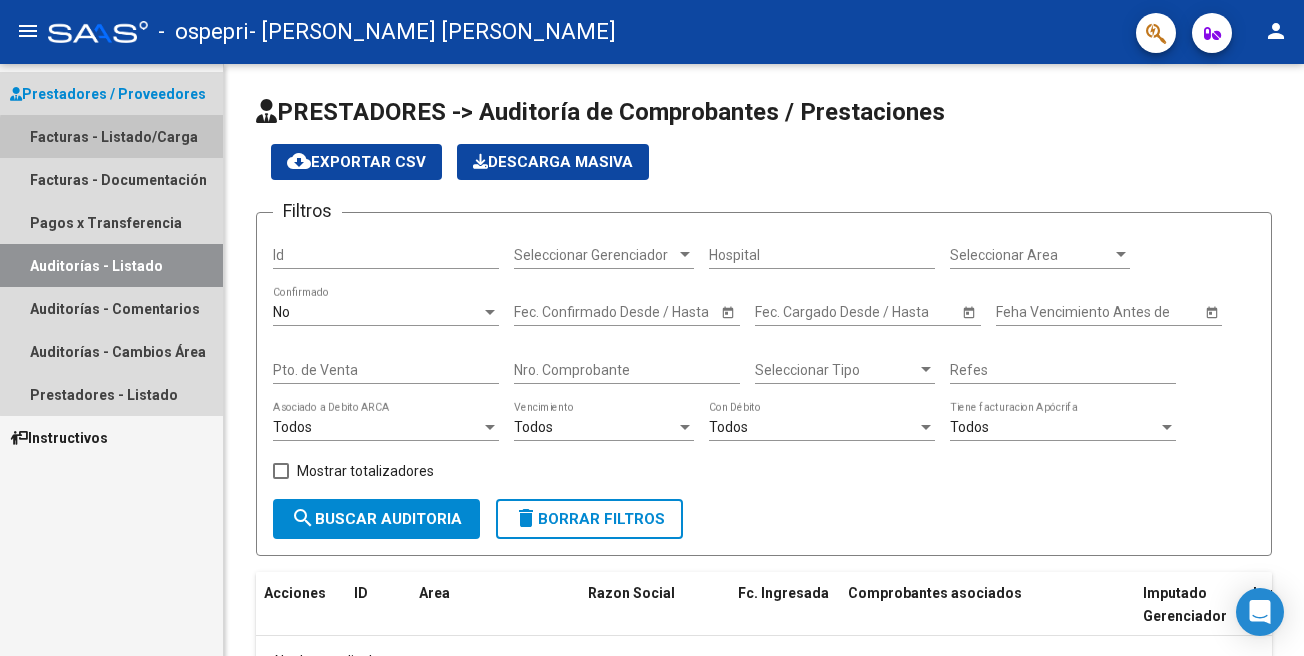 click on "Facturas - Listado/Carga" at bounding box center (111, 136) 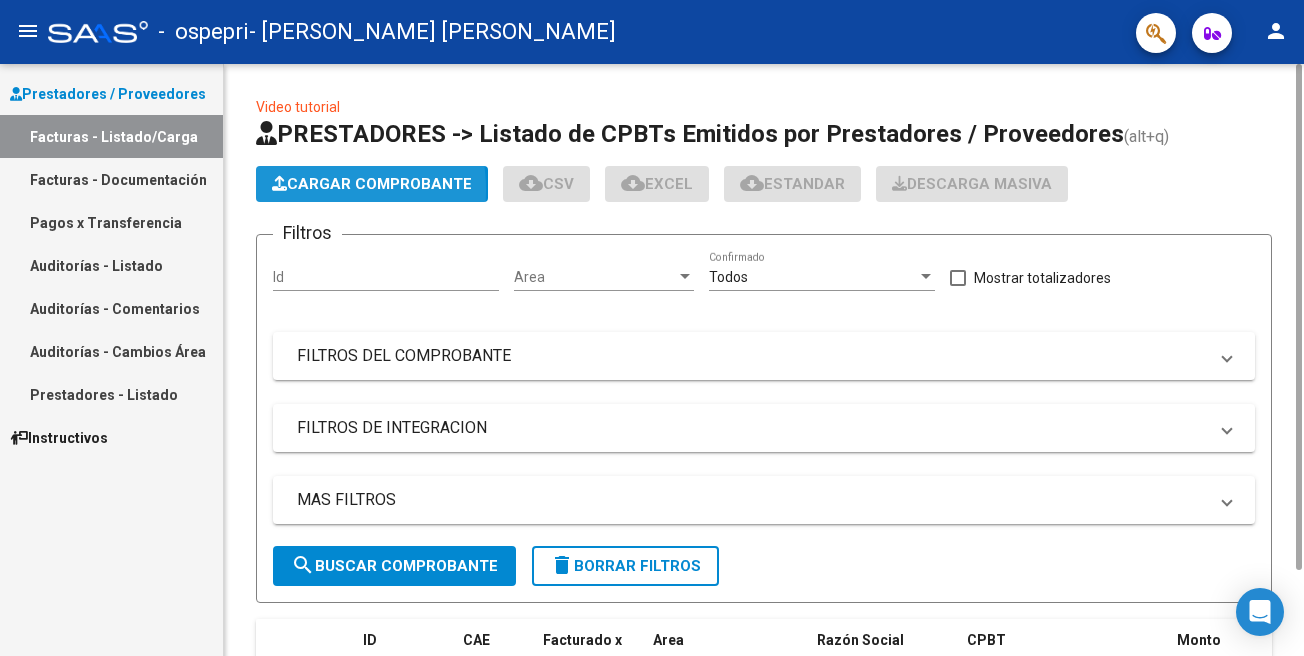 click on "Cargar Comprobante" 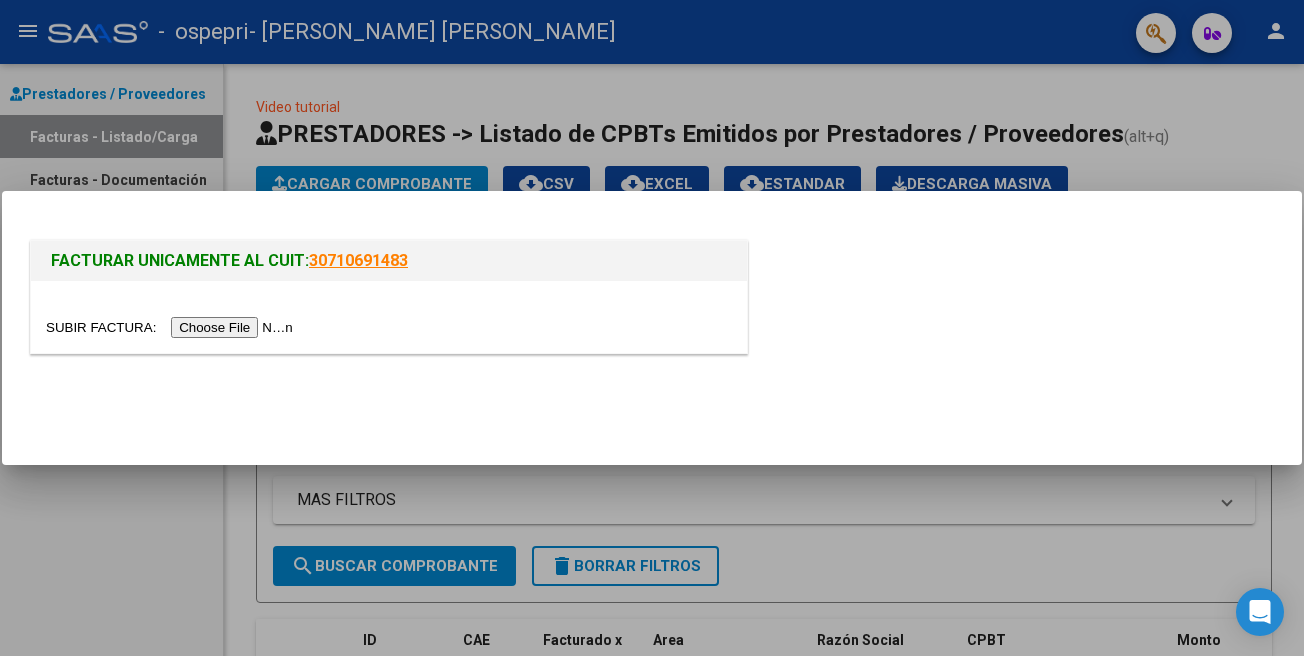 click at bounding box center [172, 327] 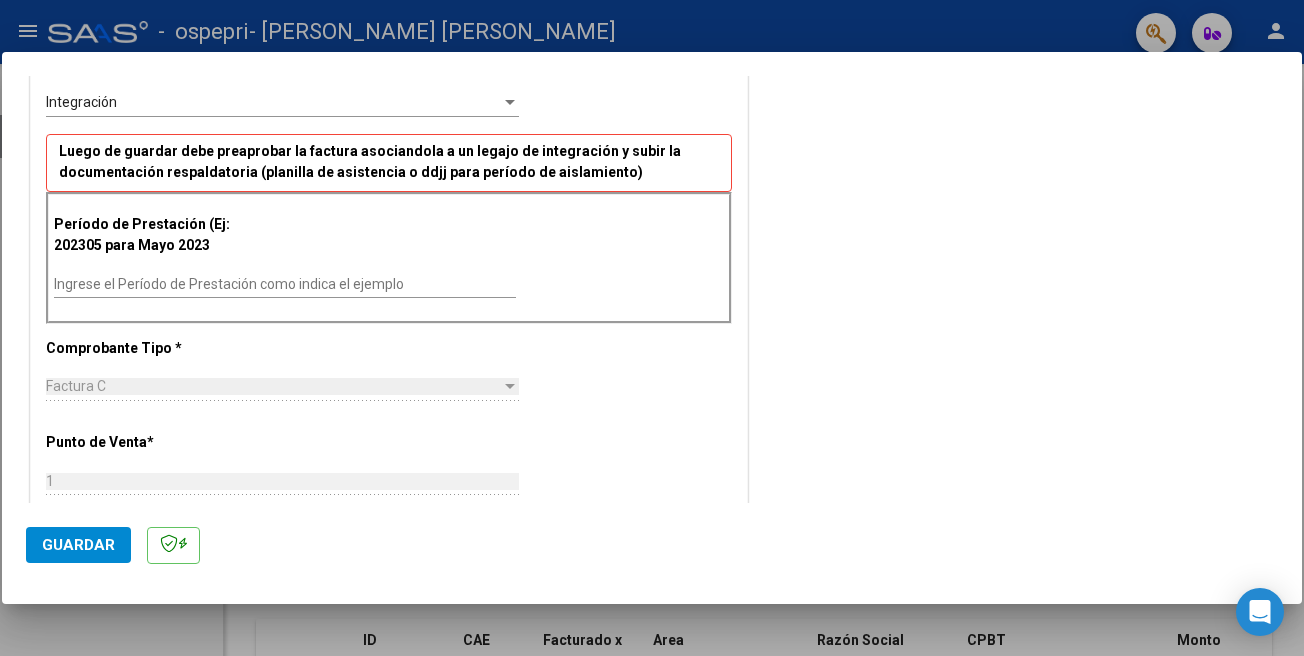 scroll, scrollTop: 453, scrollLeft: 0, axis: vertical 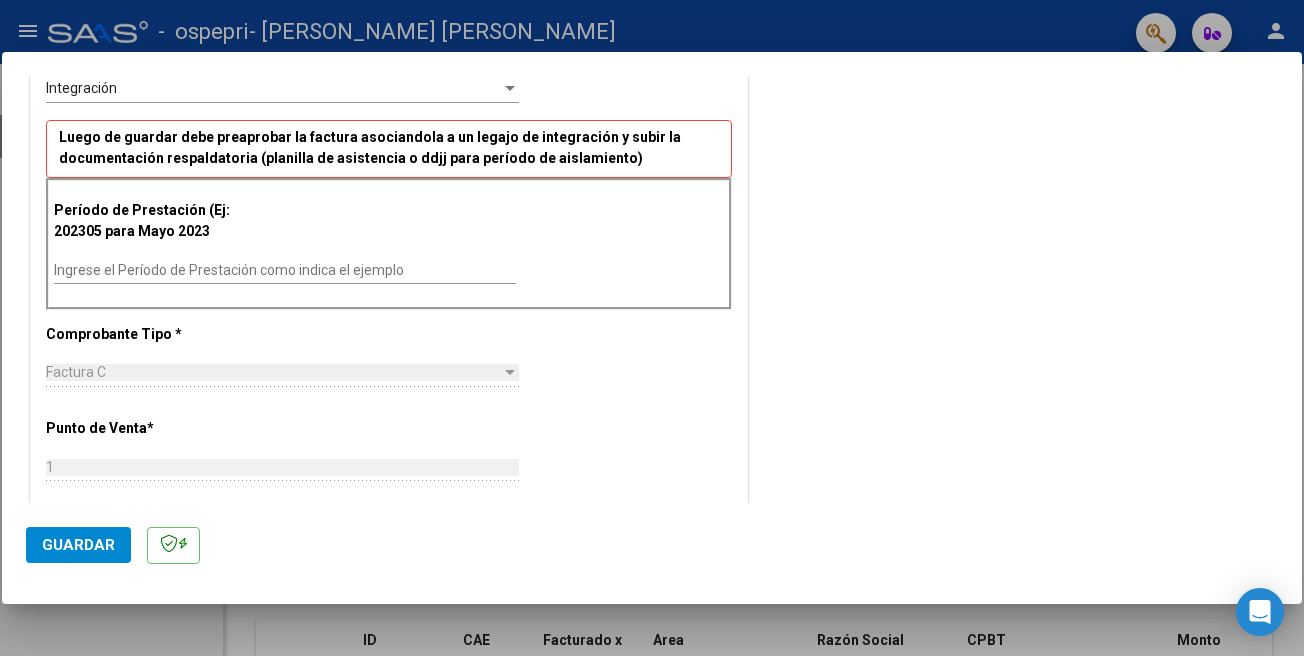 click on "Ingrese el Período de Prestación como indica el ejemplo" at bounding box center [285, 270] 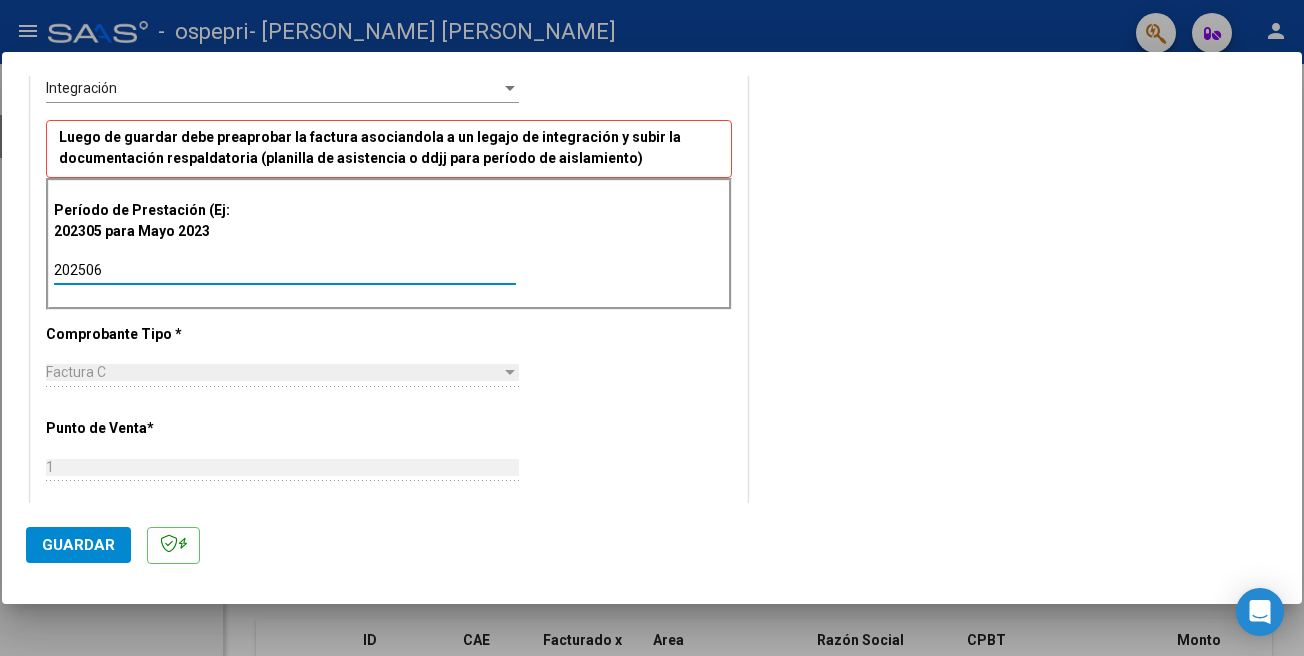 type on "202506" 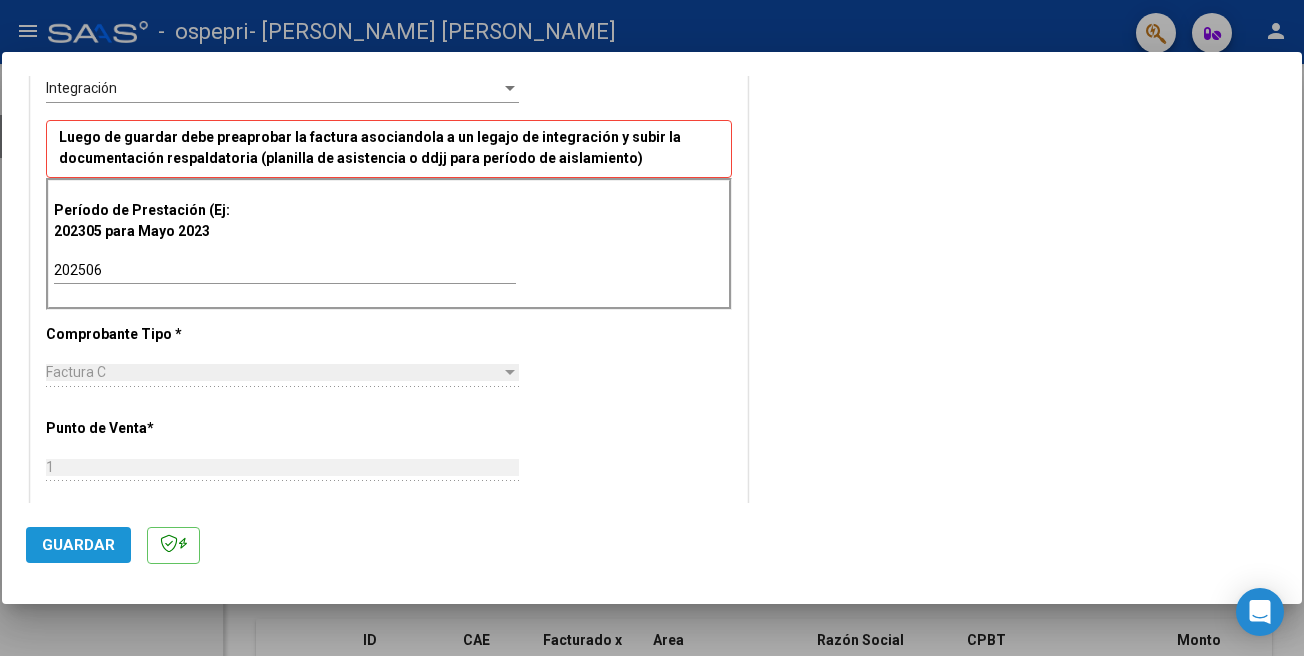click on "Guardar" 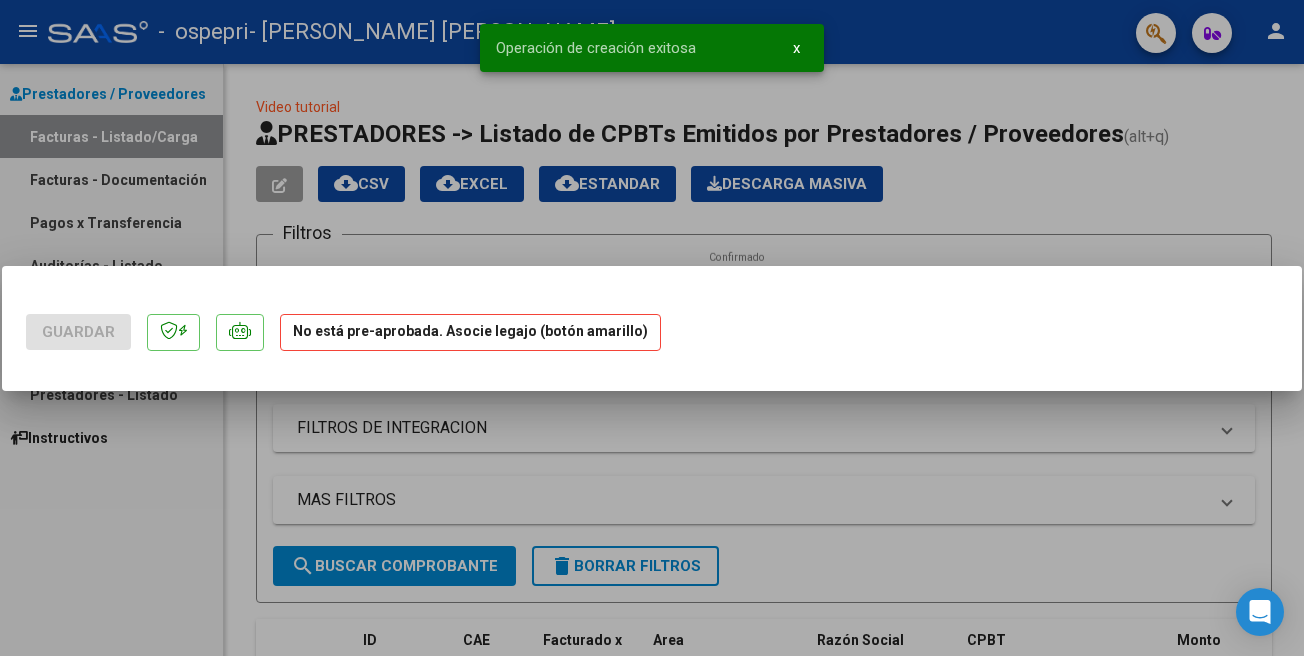 scroll, scrollTop: 0, scrollLeft: 0, axis: both 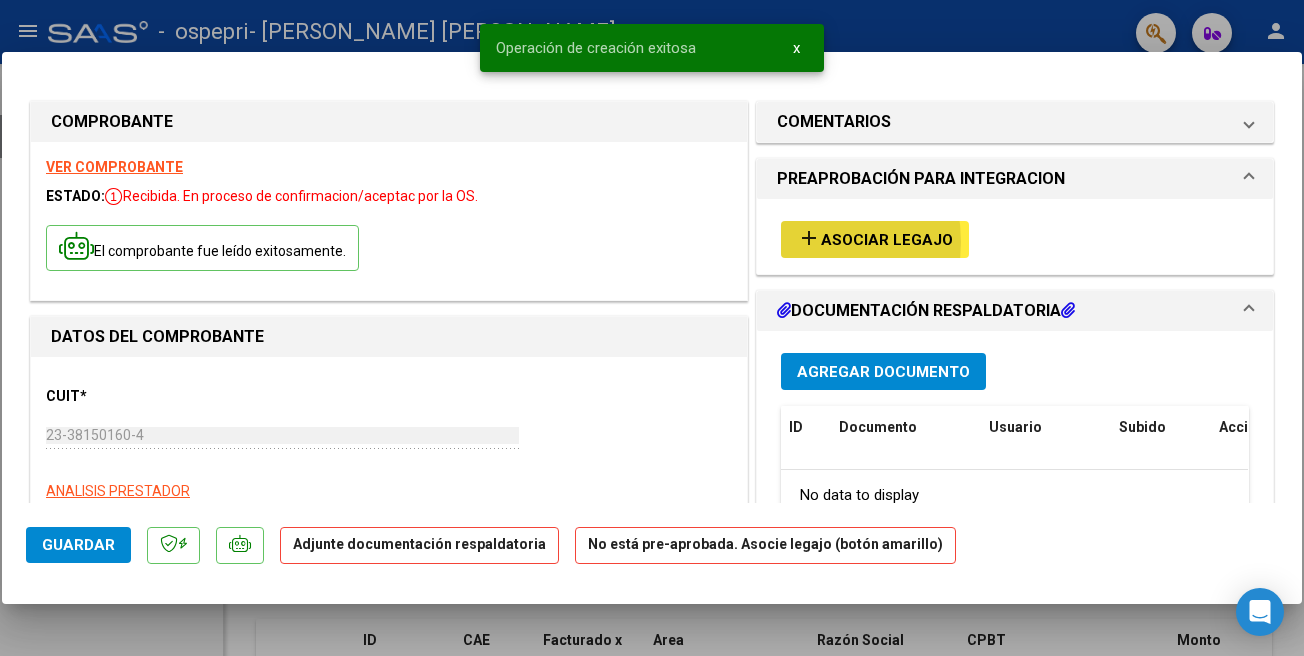 click on "add Asociar Legajo" at bounding box center [875, 239] 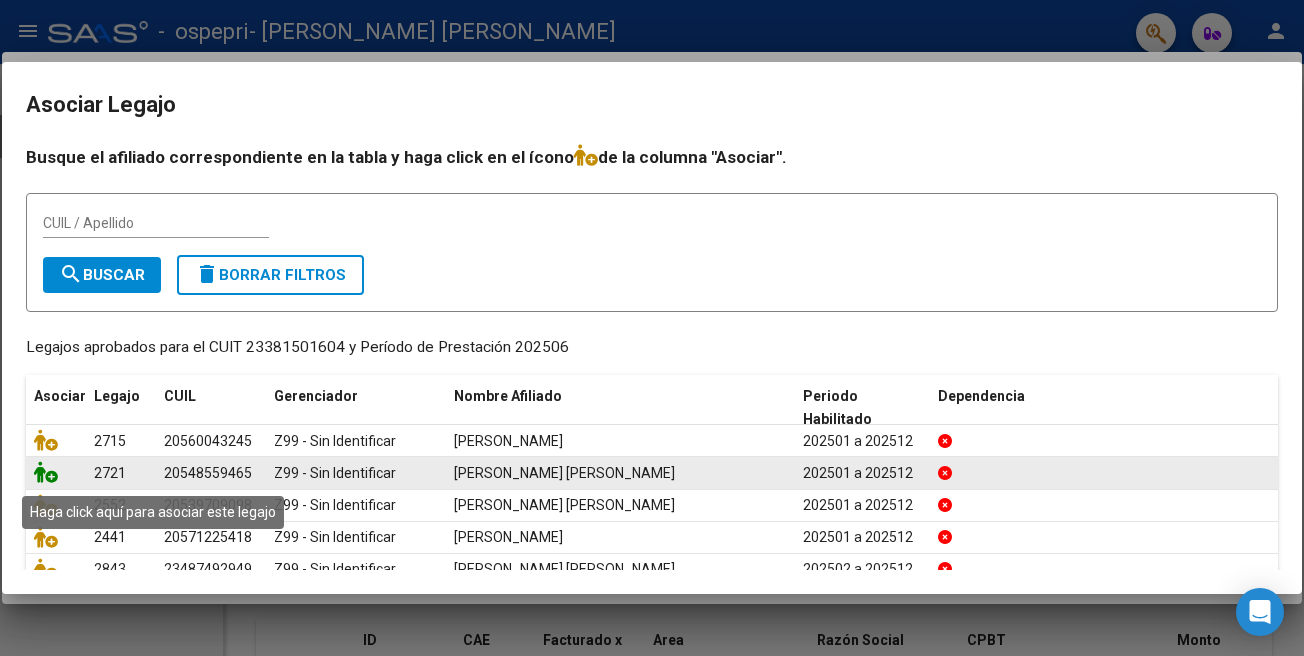 click 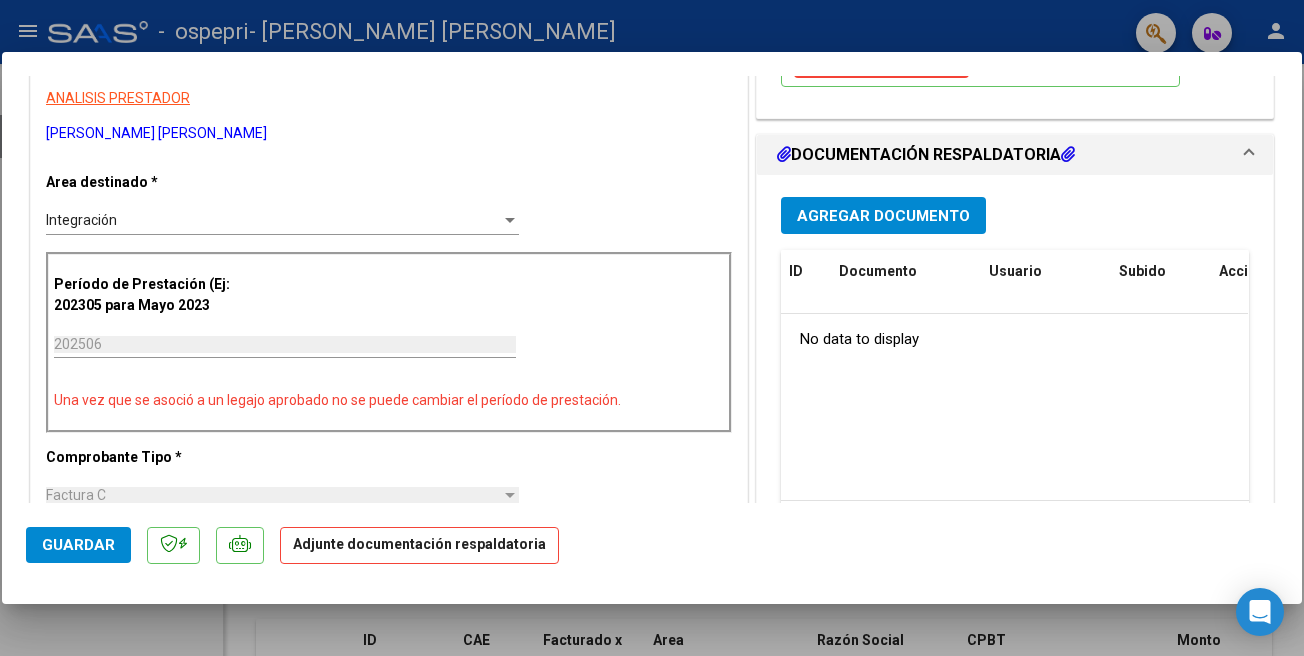 scroll, scrollTop: 362, scrollLeft: 0, axis: vertical 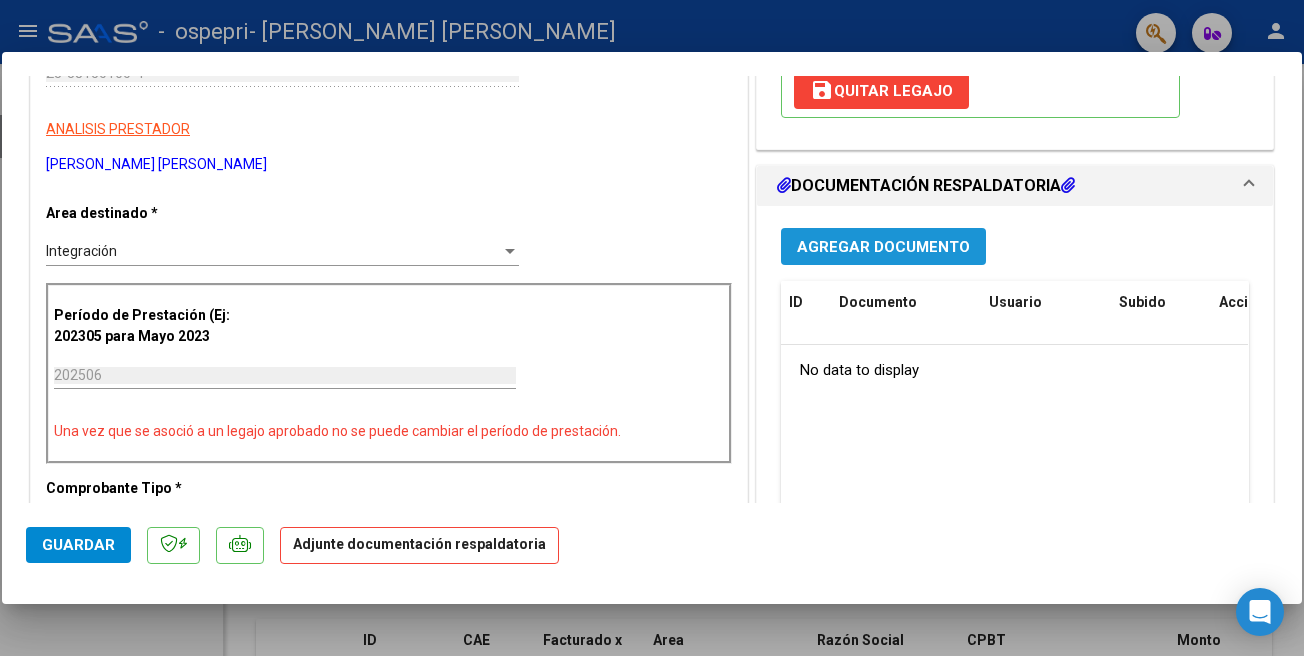 click on "Agregar Documento" at bounding box center (883, 247) 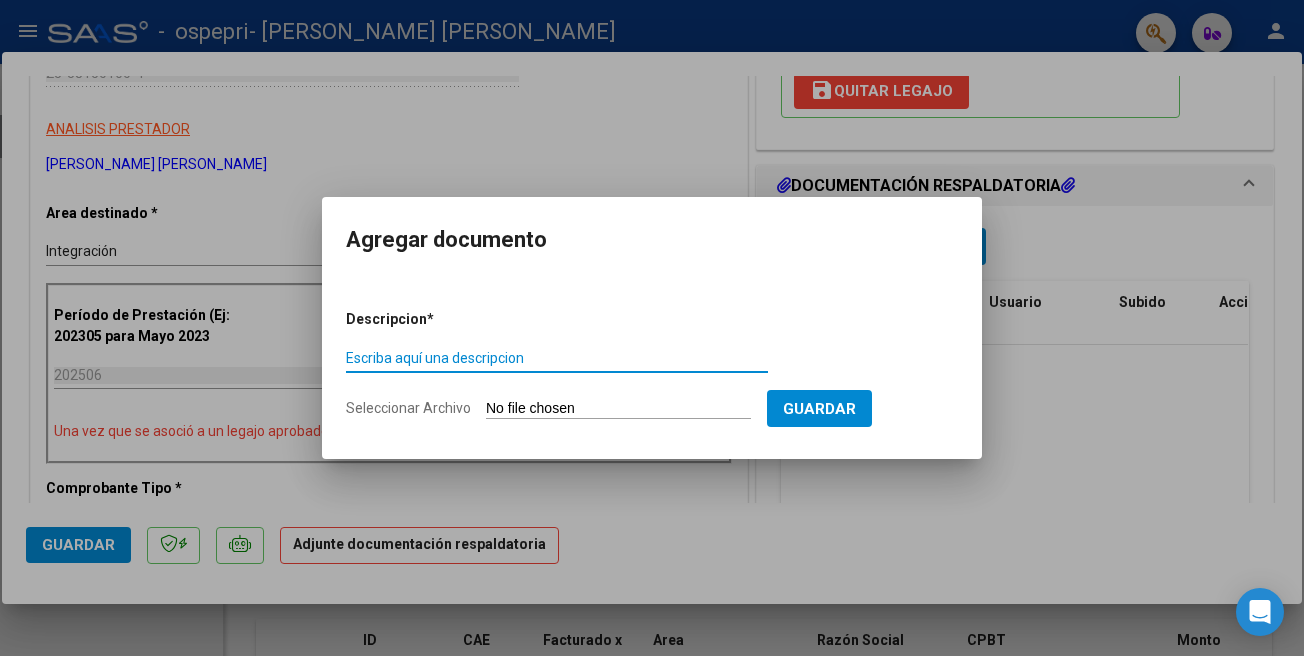 click on "Escriba aquí una descripcion" at bounding box center [557, 358] 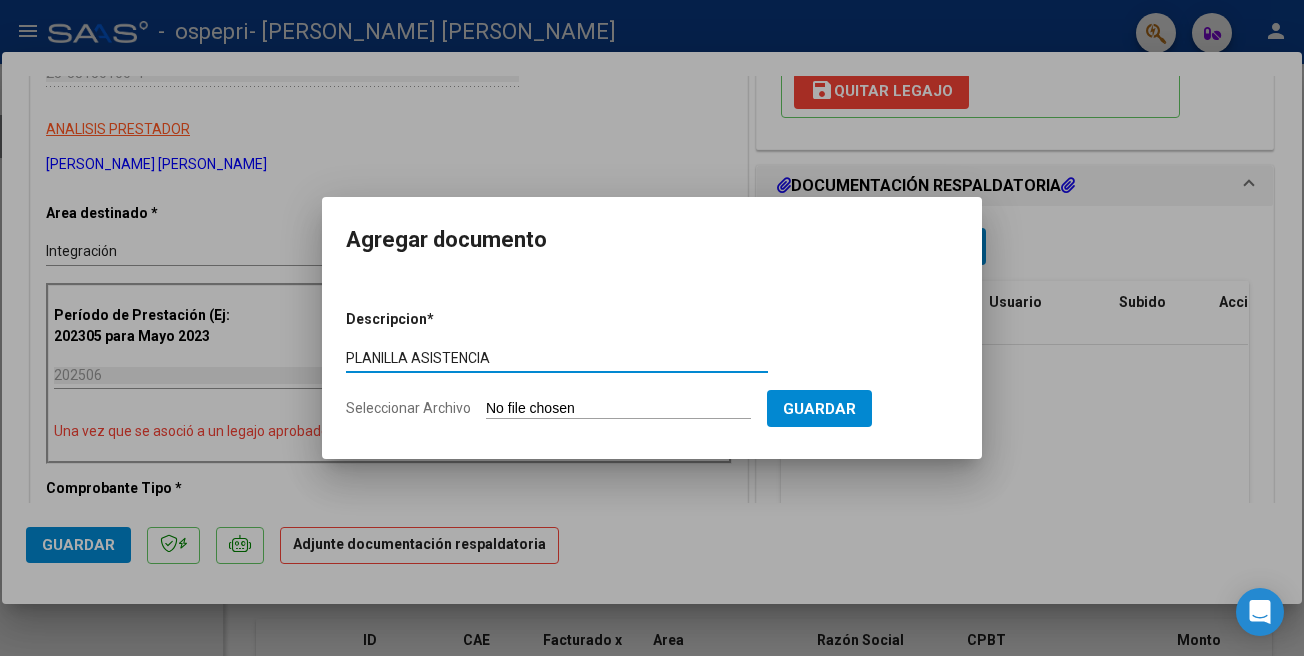 type on "PLANILLA ASISTENCIA" 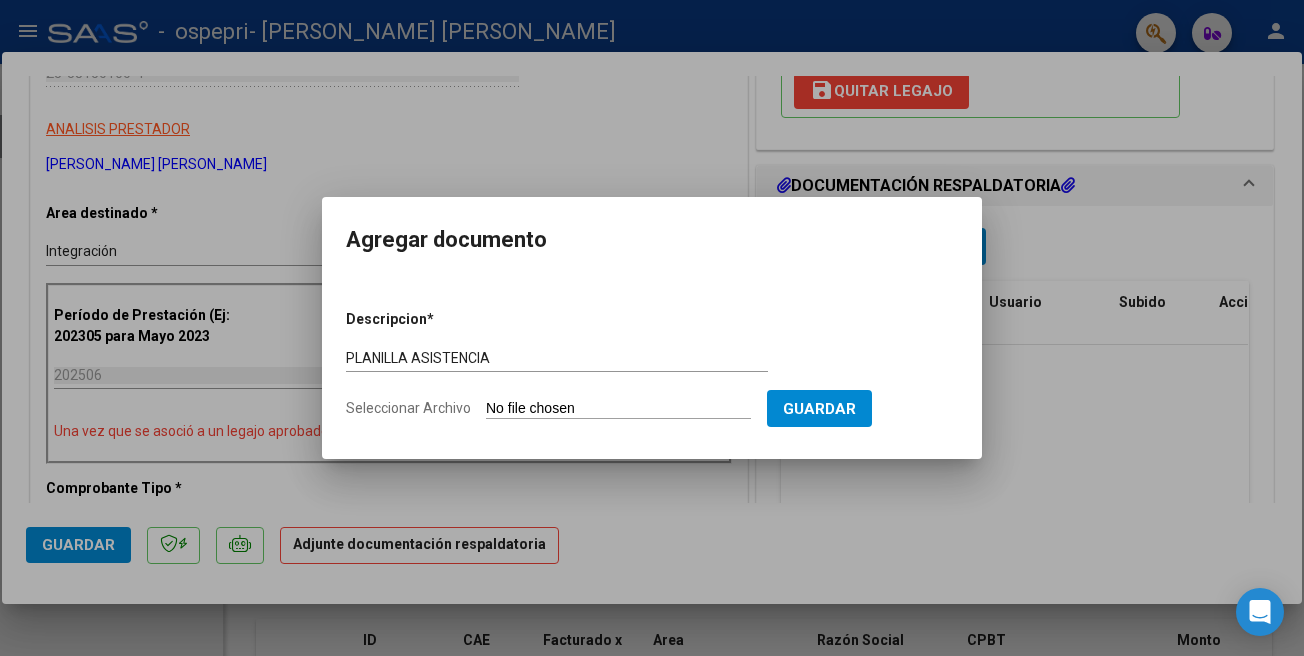 type on "C:\fakepath\Asistencia [PERSON_NAME]-fono 06.2025.pdf" 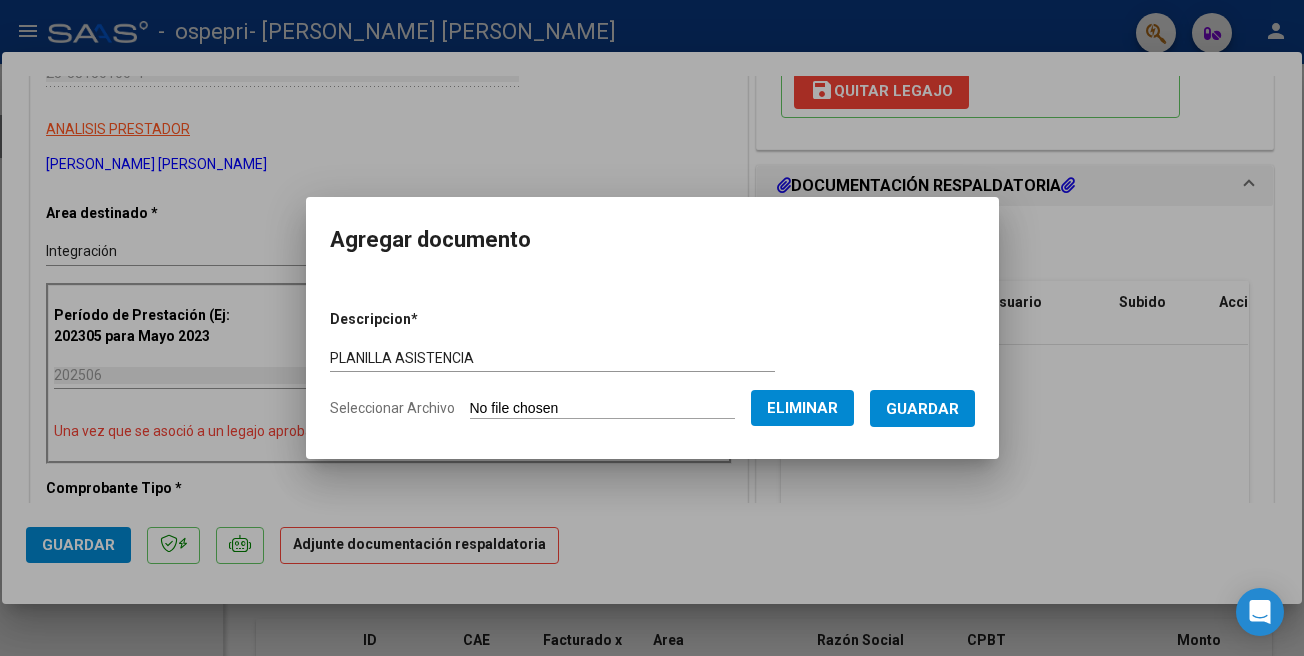 click on "Guardar" at bounding box center (922, 408) 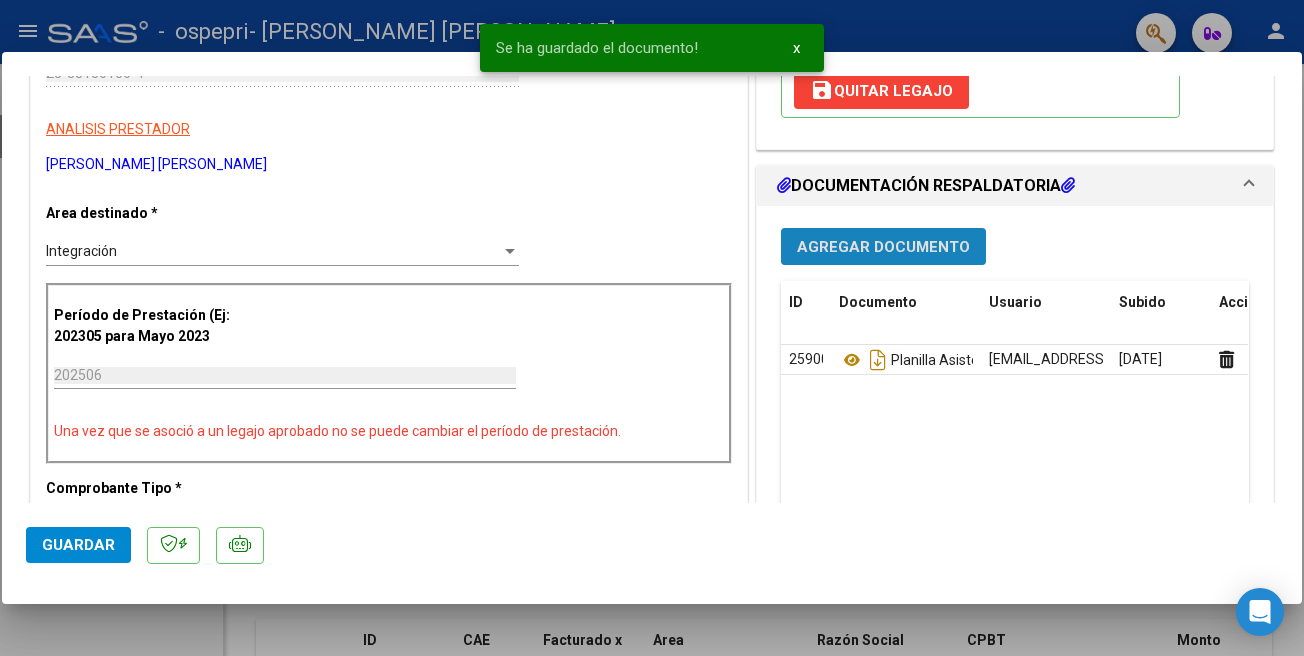 click on "Agregar Documento" at bounding box center [883, 247] 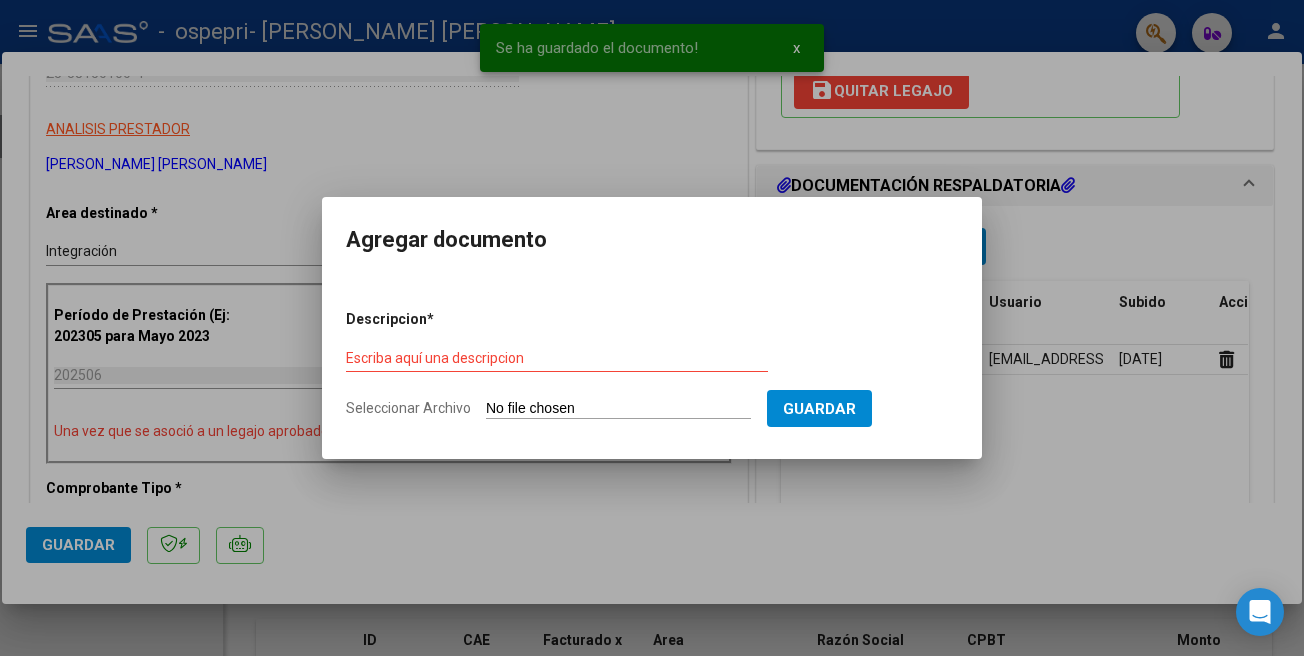 click on "Seleccionar Archivo" at bounding box center (618, 409) 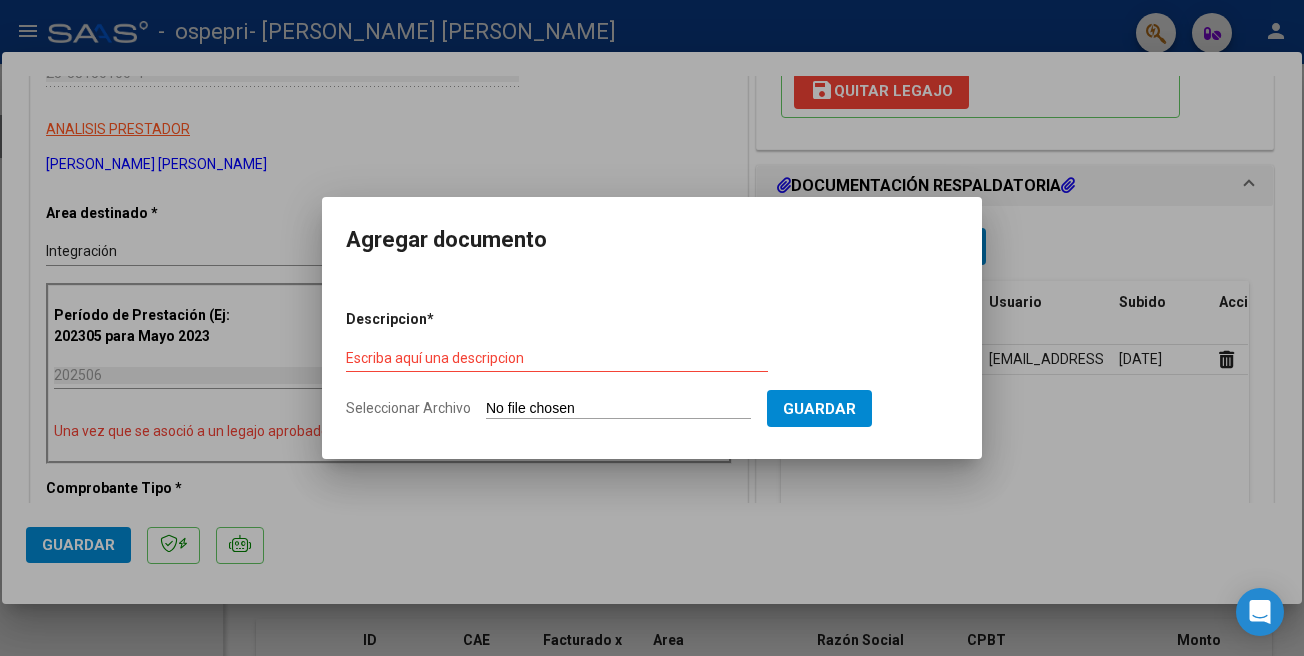 type on "C:\fakepath\informe evolutivo [PERSON_NAME][DATE].pdf" 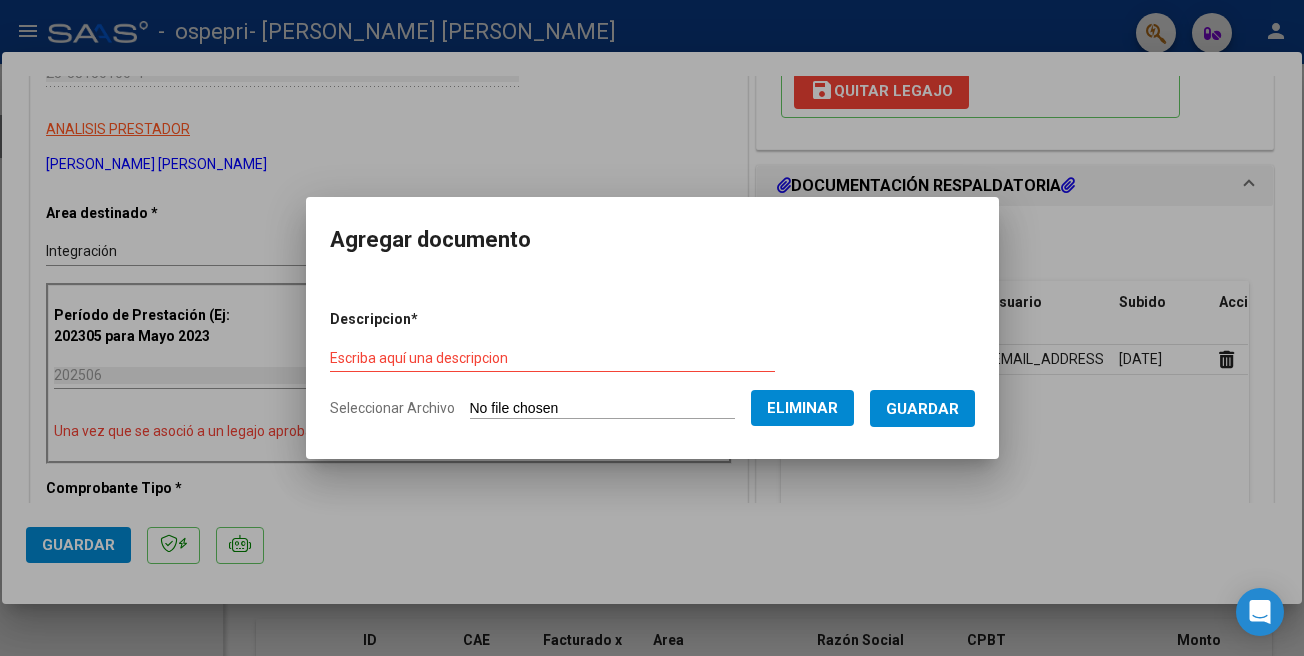 click on "Escriba aquí una descripcion" at bounding box center (552, 358) 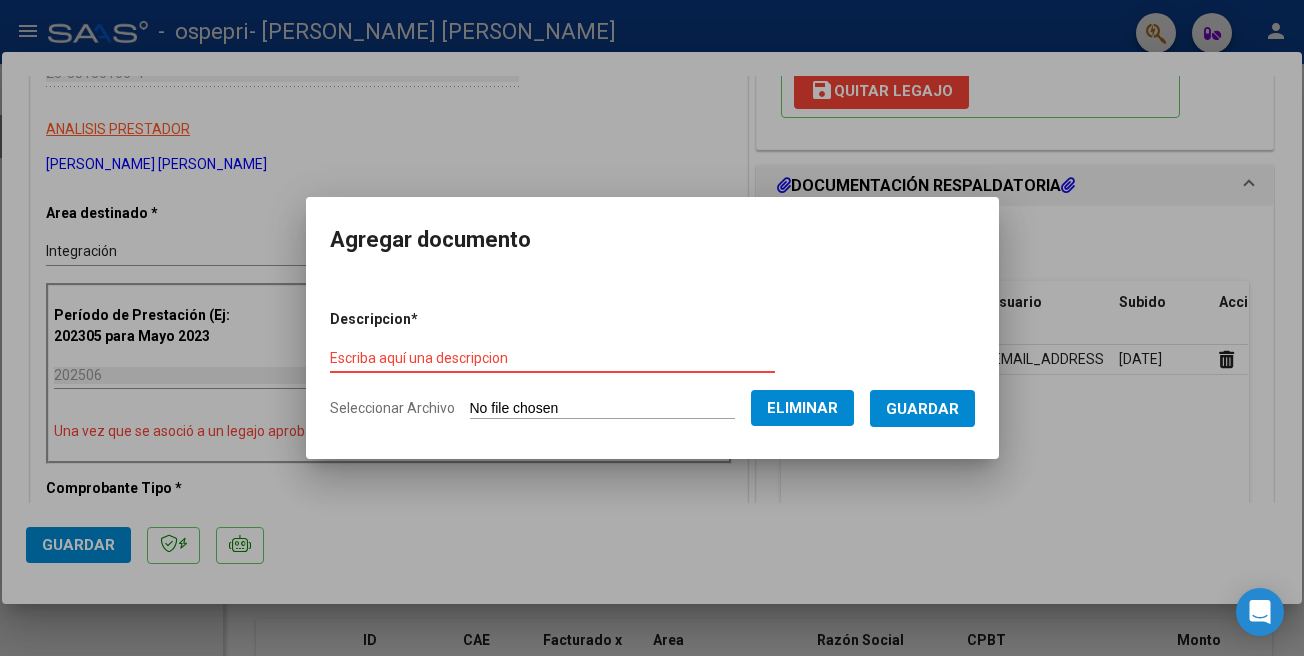 click on "Escriba aquí una descripcion" at bounding box center (552, 358) 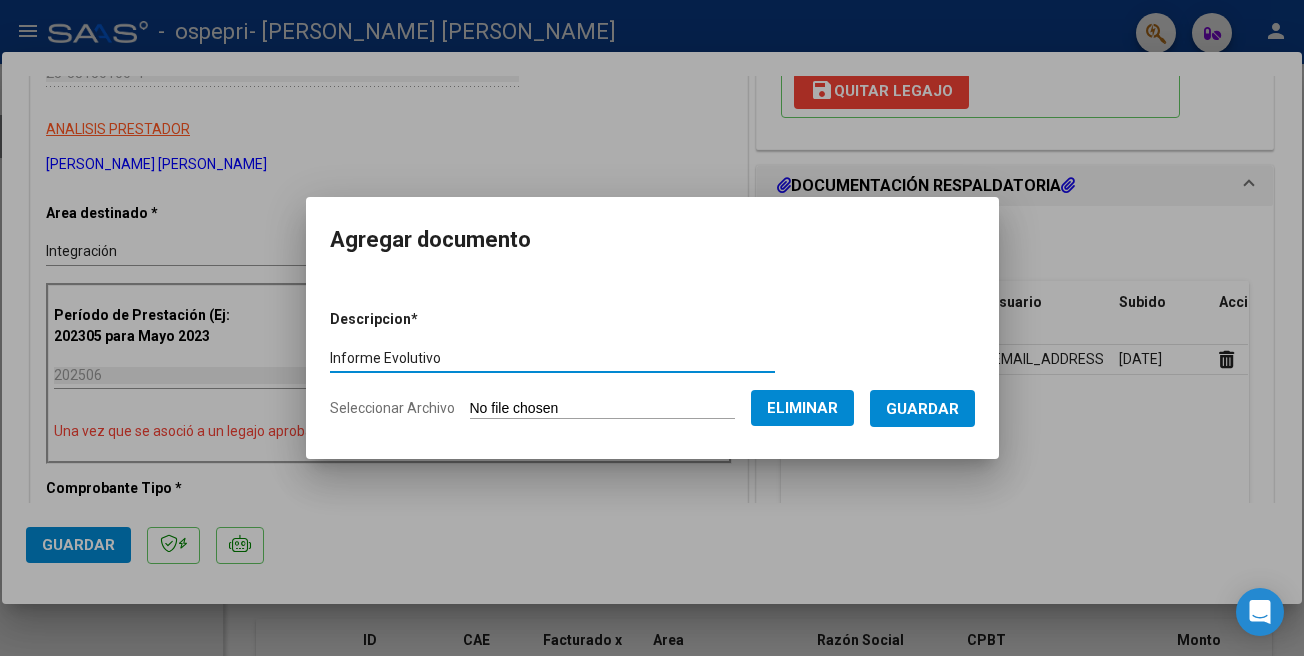 type on "Informe Evolutivo" 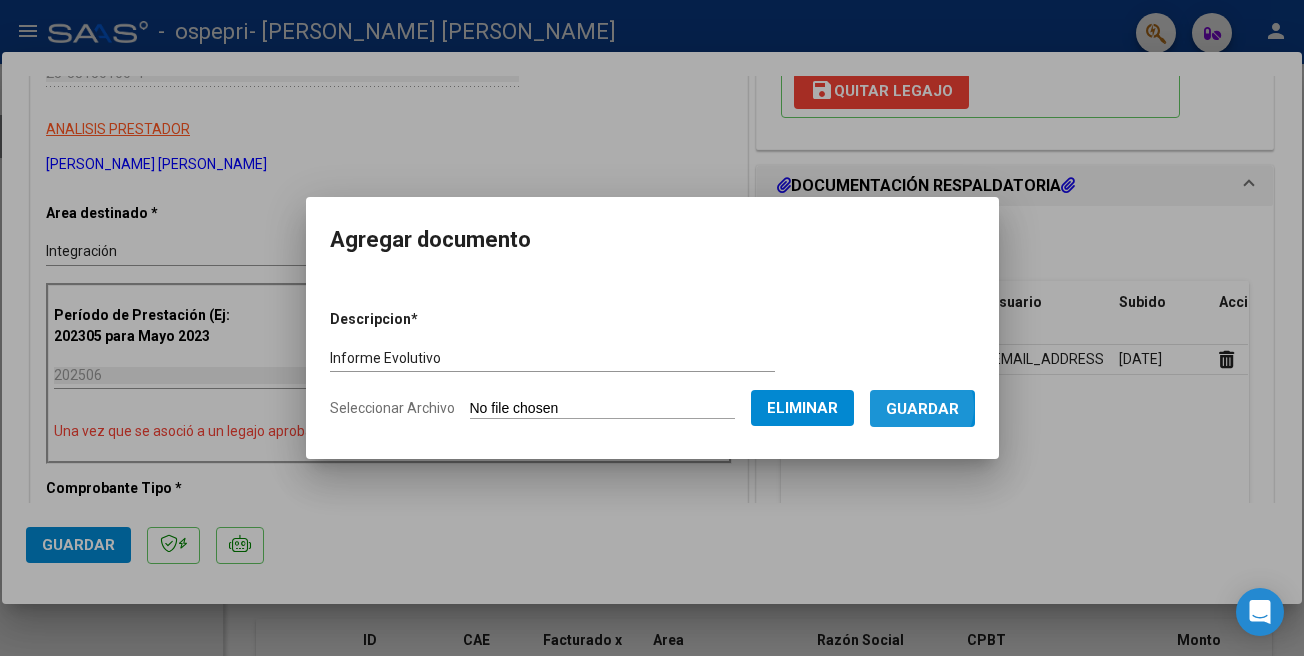 click on "Guardar" at bounding box center (922, 409) 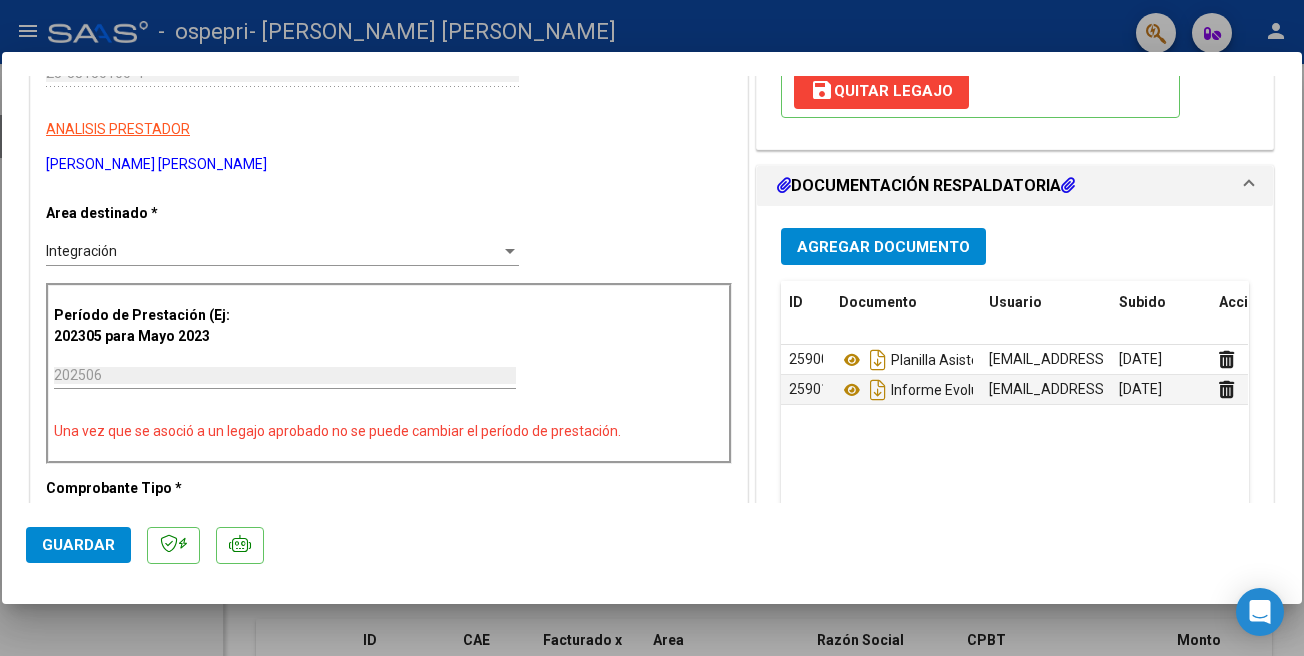 scroll, scrollTop: 593, scrollLeft: 0, axis: vertical 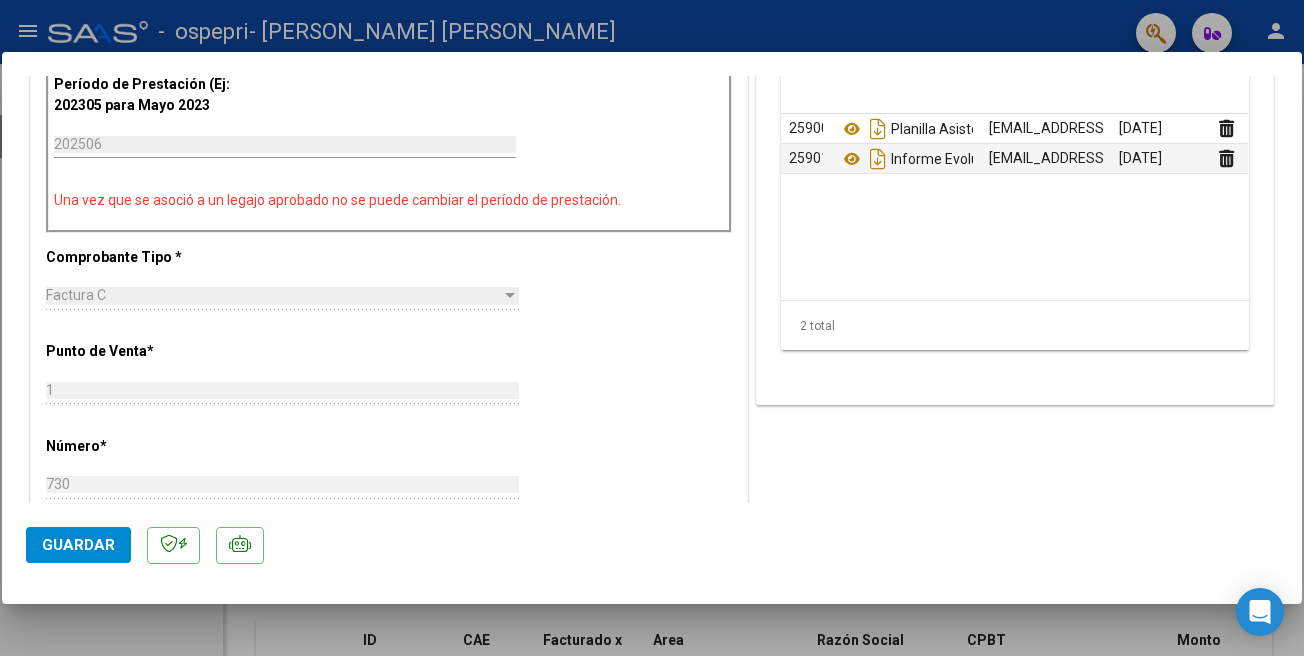 click at bounding box center [652, 328] 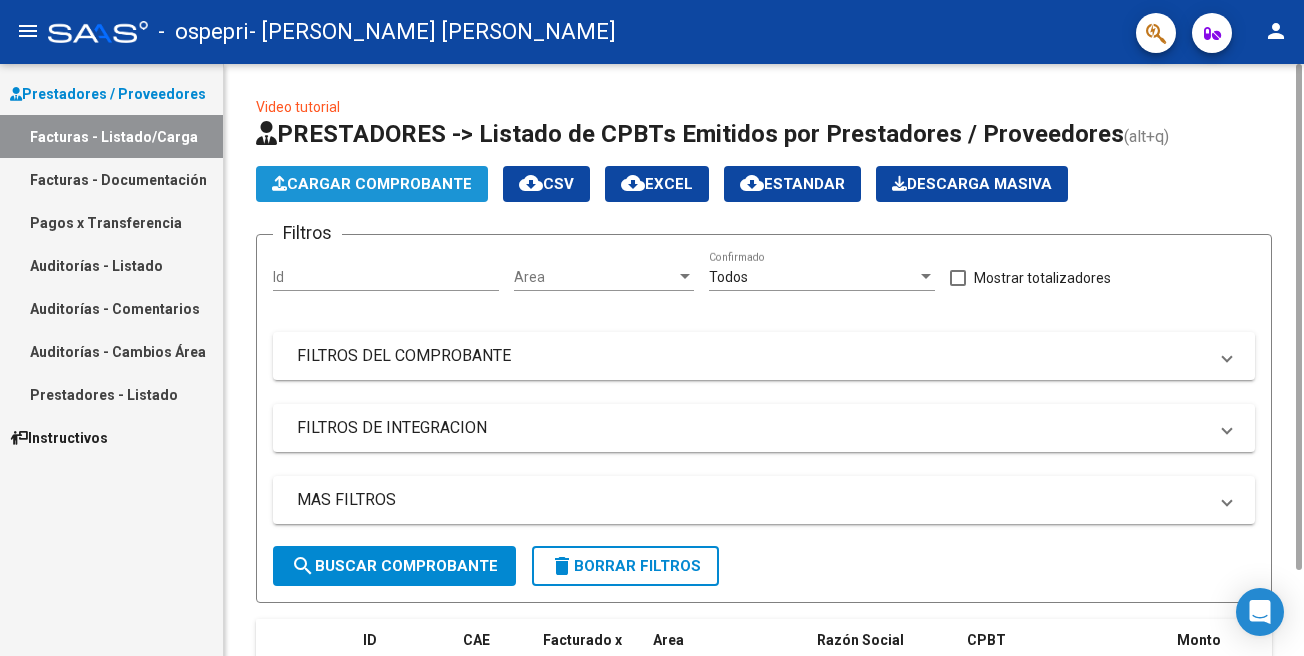 click on "Cargar Comprobante" 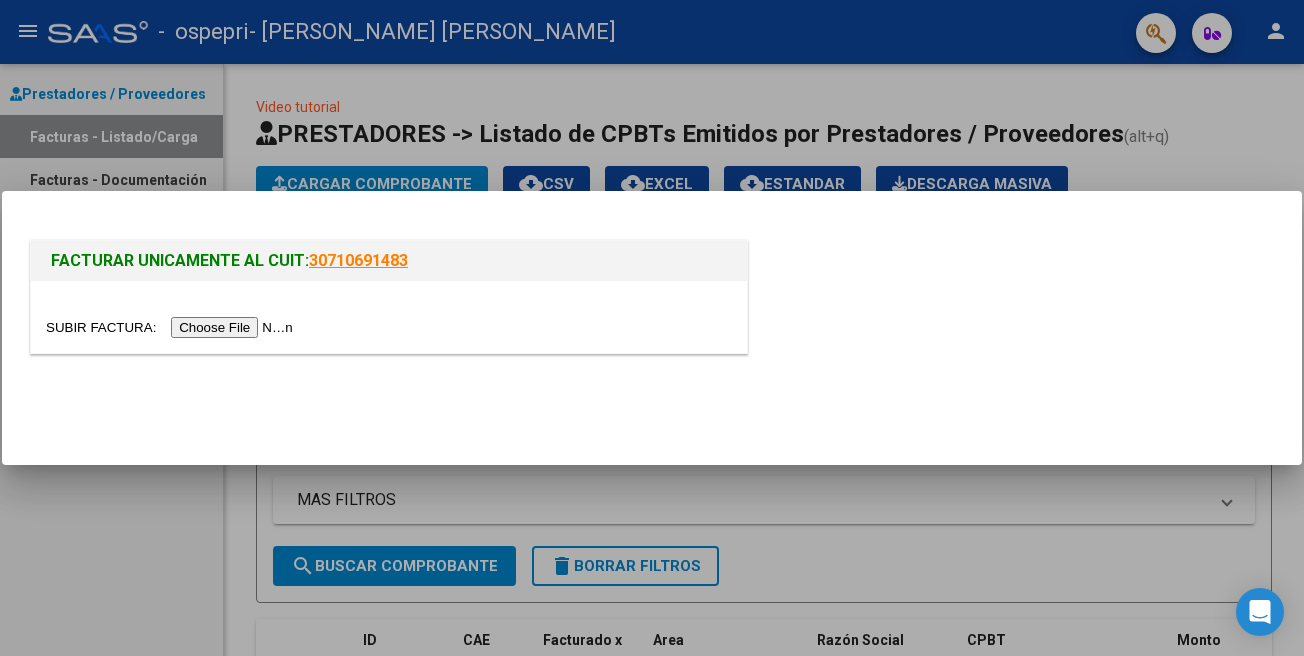 click at bounding box center [172, 327] 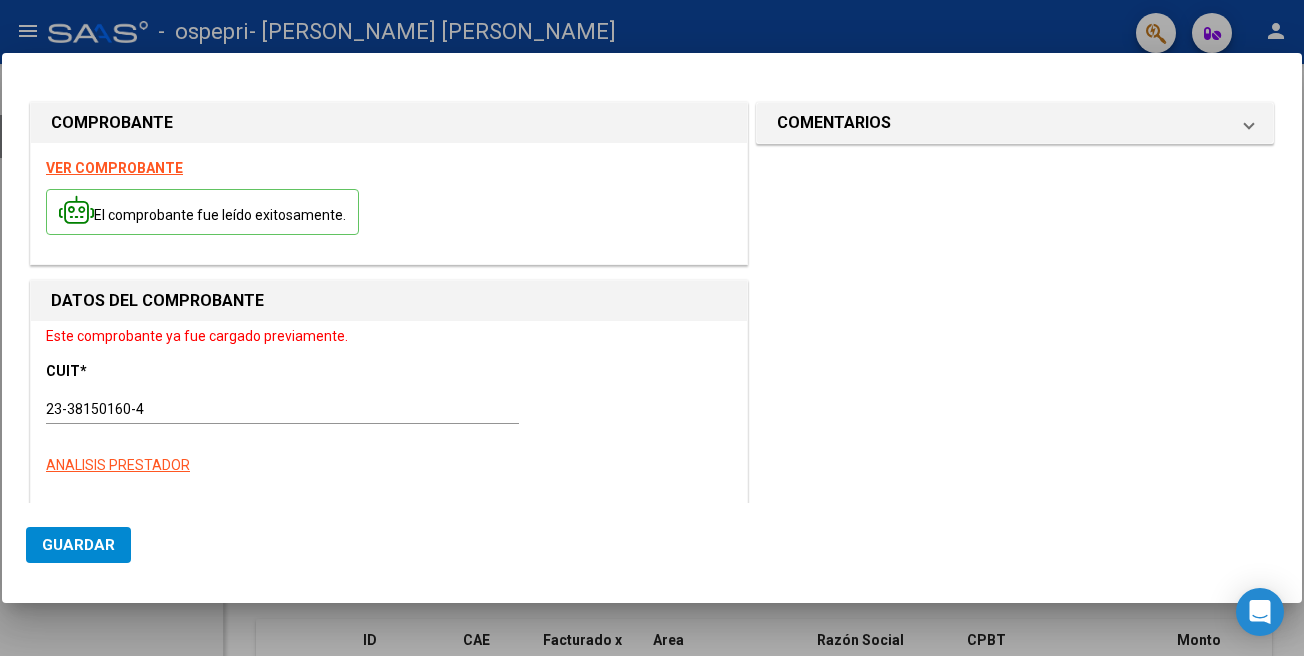 click on "COMPROBANTE VER COMPROBANTE          El comprobante fue leído exitosamente.  DATOS DEL COMPROBANTE Este comprobante ya fue cargado previamente. CUIT  *   23-38150160-4 Ingresar CUIT  ANALISIS PRESTADOR  Area destinado * Integración Seleccionar Area Luego de guardar debe preaprobar la factura asociandola a un legajo de integración y subir la documentación respaldatoria (planilla de asistencia o ddjj para período de aislamiento)  Período de Prestación (Ej: 202305 para [DATE]    Ingrese el Período de Prestación como indica el ejemplo   Comprobante Tipo * Factura C Seleccionar Tipo Punto de Venta  *   1 Ingresar el Nro.  Número  *   730 Ingresar el Nro.  Monto  *   $ 118.757,84 Ingresar el [GEOGRAPHIC_DATA].  *   [DATE] Ingresar la fecha  CAE / CAEA (no ingrese CAI)    75274122683484 Ingresar el CAE o CAEA (no ingrese CAI)  Fecha de Vencimiento    Ingresar la fecha  Ref. Externa    Ingresar la ref.  N° Liquidación    Ingresar el N° Liquidación  COMENTARIOS" at bounding box center (652, 893) 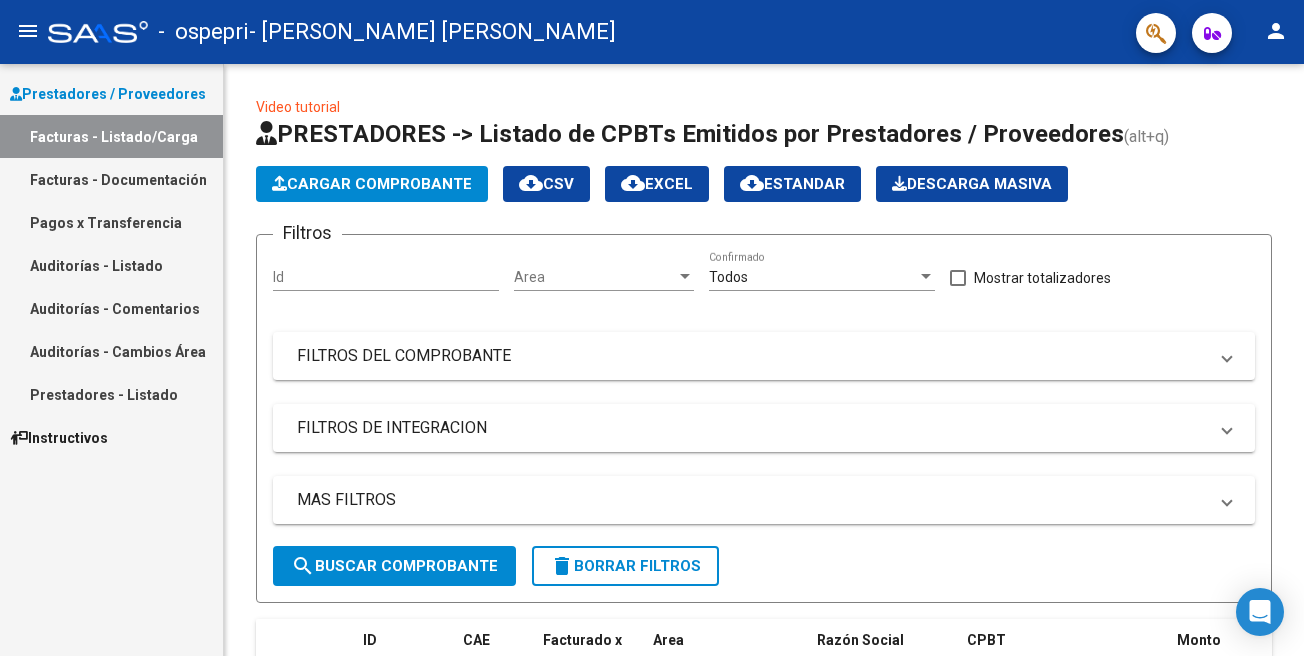 scroll, scrollTop: 592, scrollLeft: 0, axis: vertical 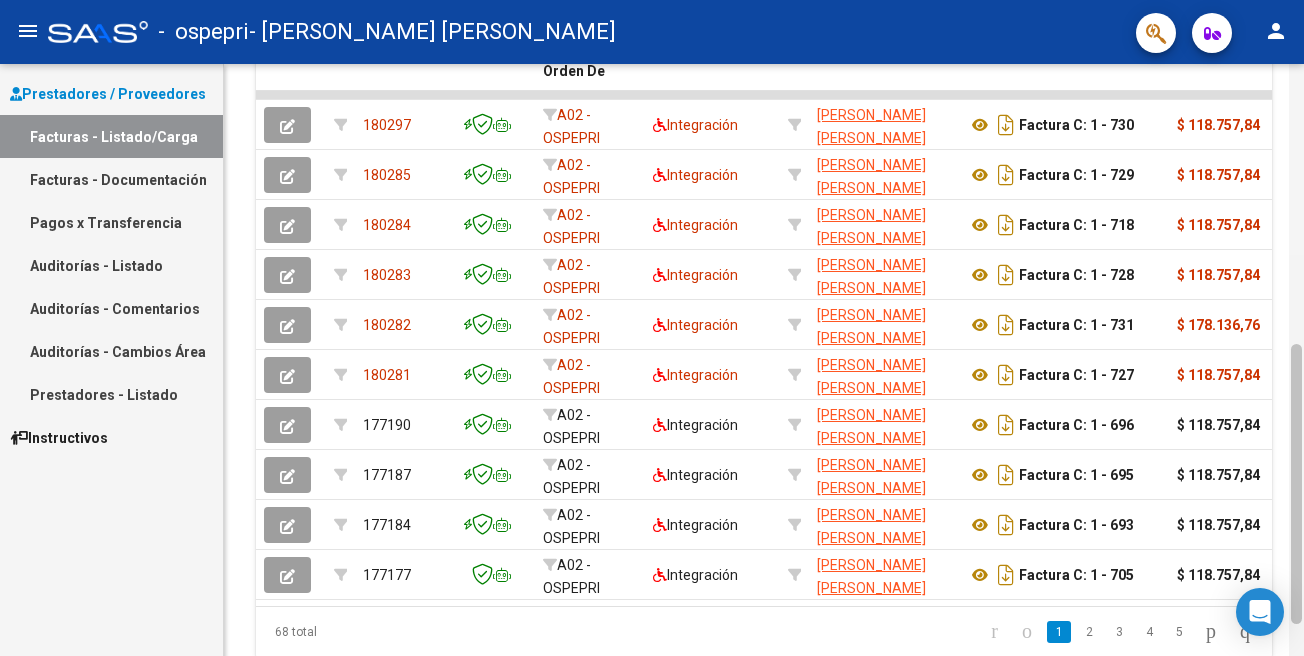 click 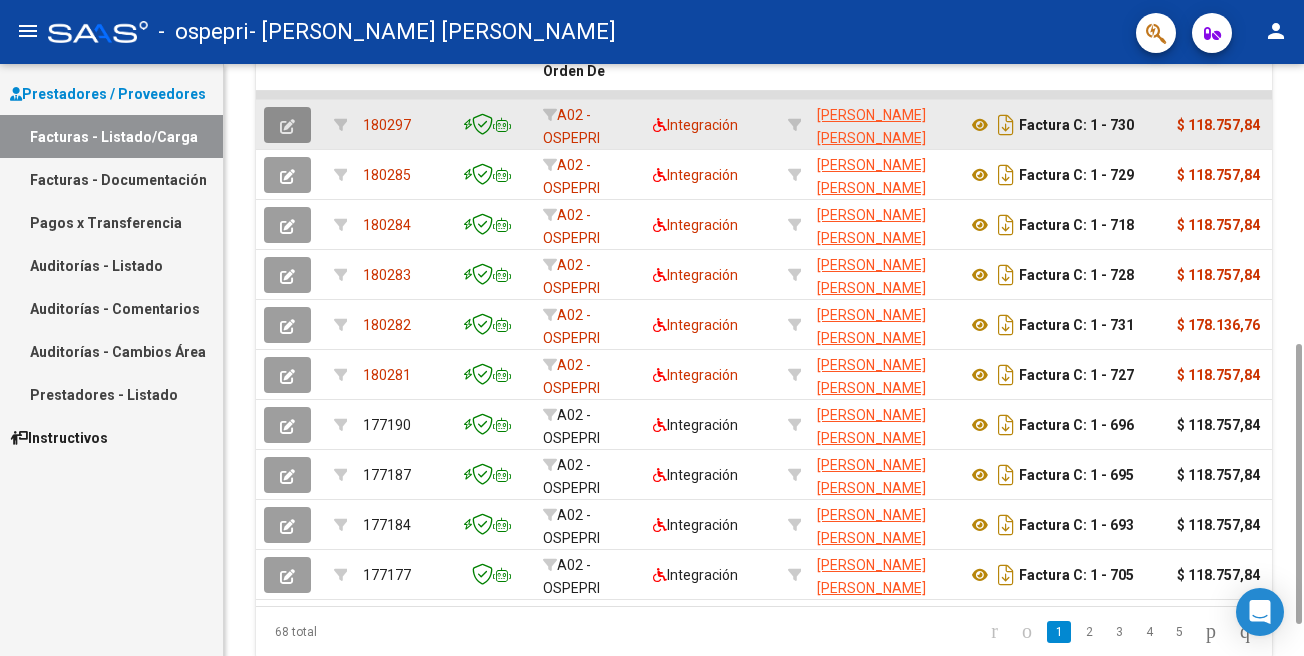 click 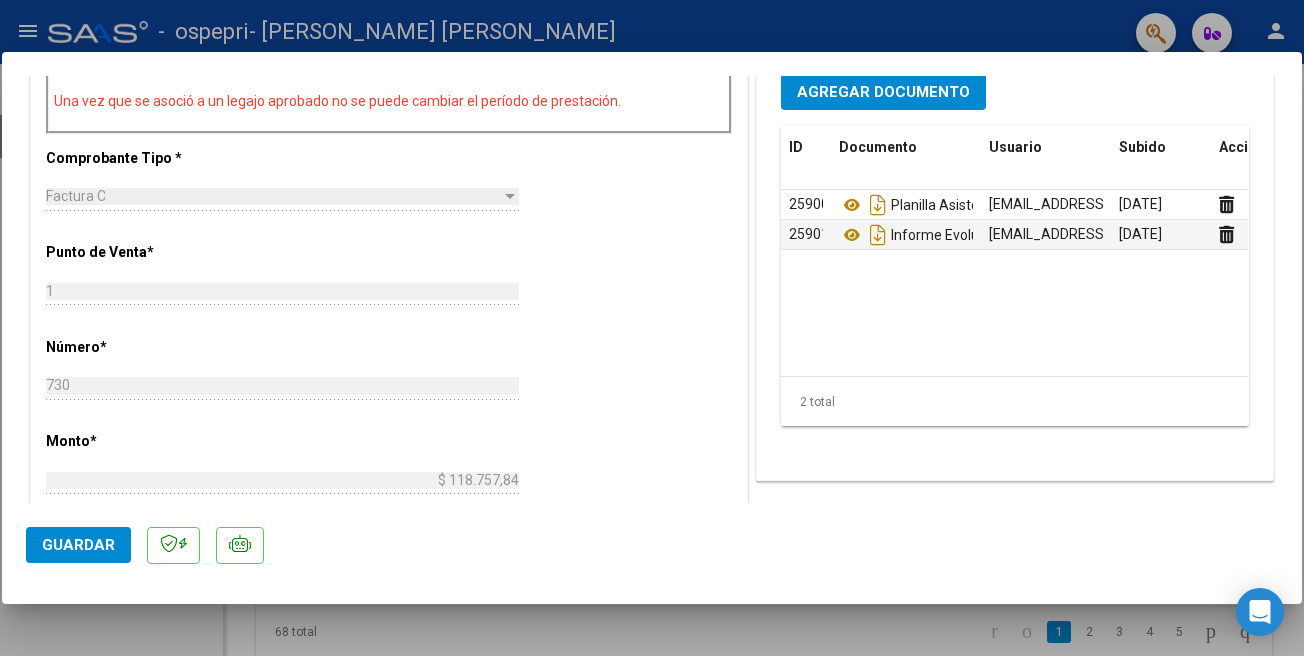 scroll, scrollTop: 618, scrollLeft: 0, axis: vertical 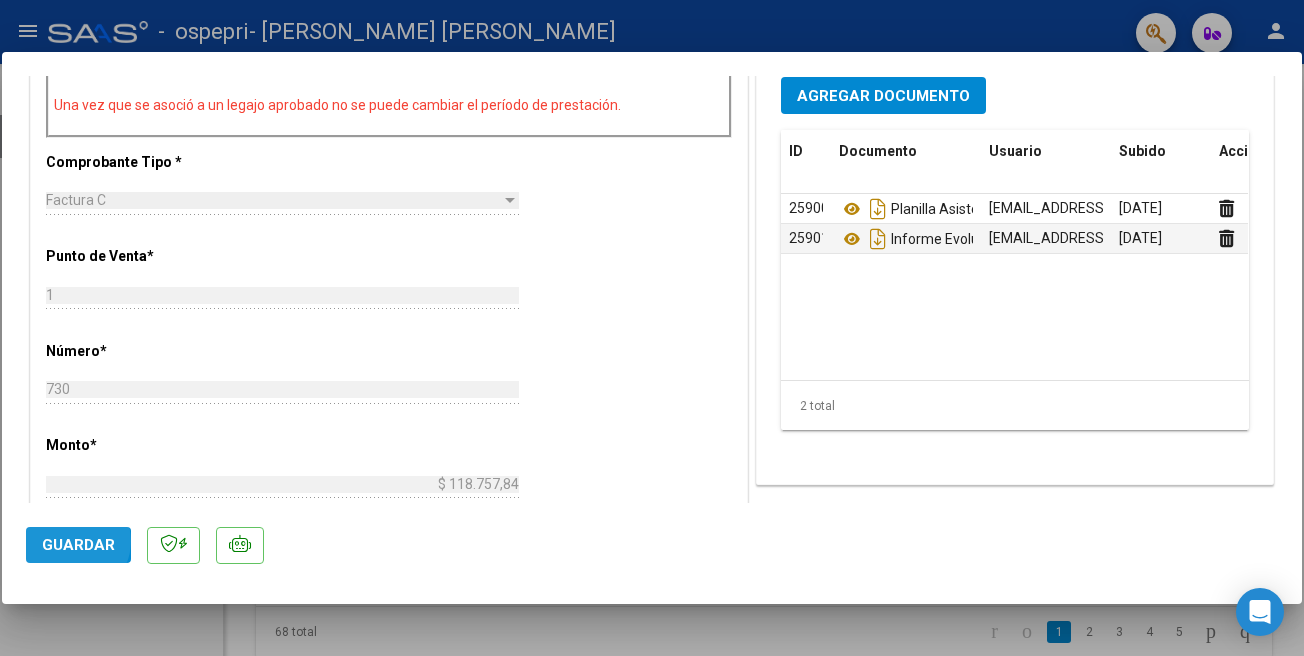 click on "Guardar" 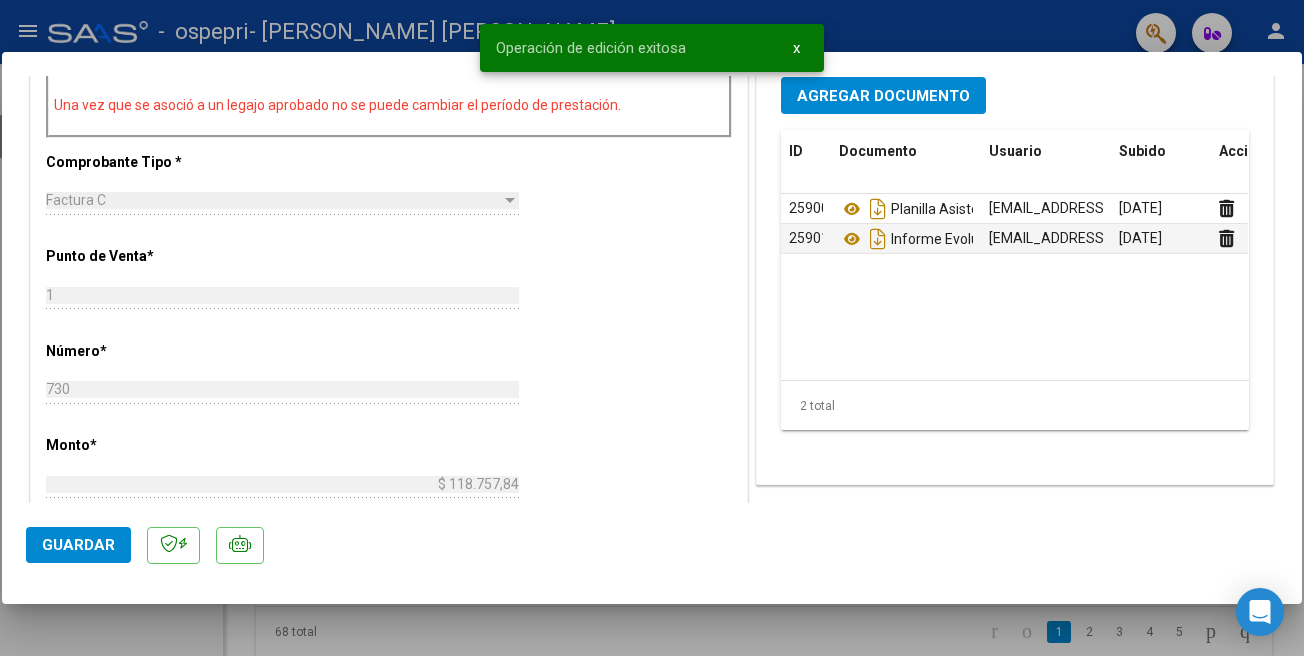 click at bounding box center [652, 328] 